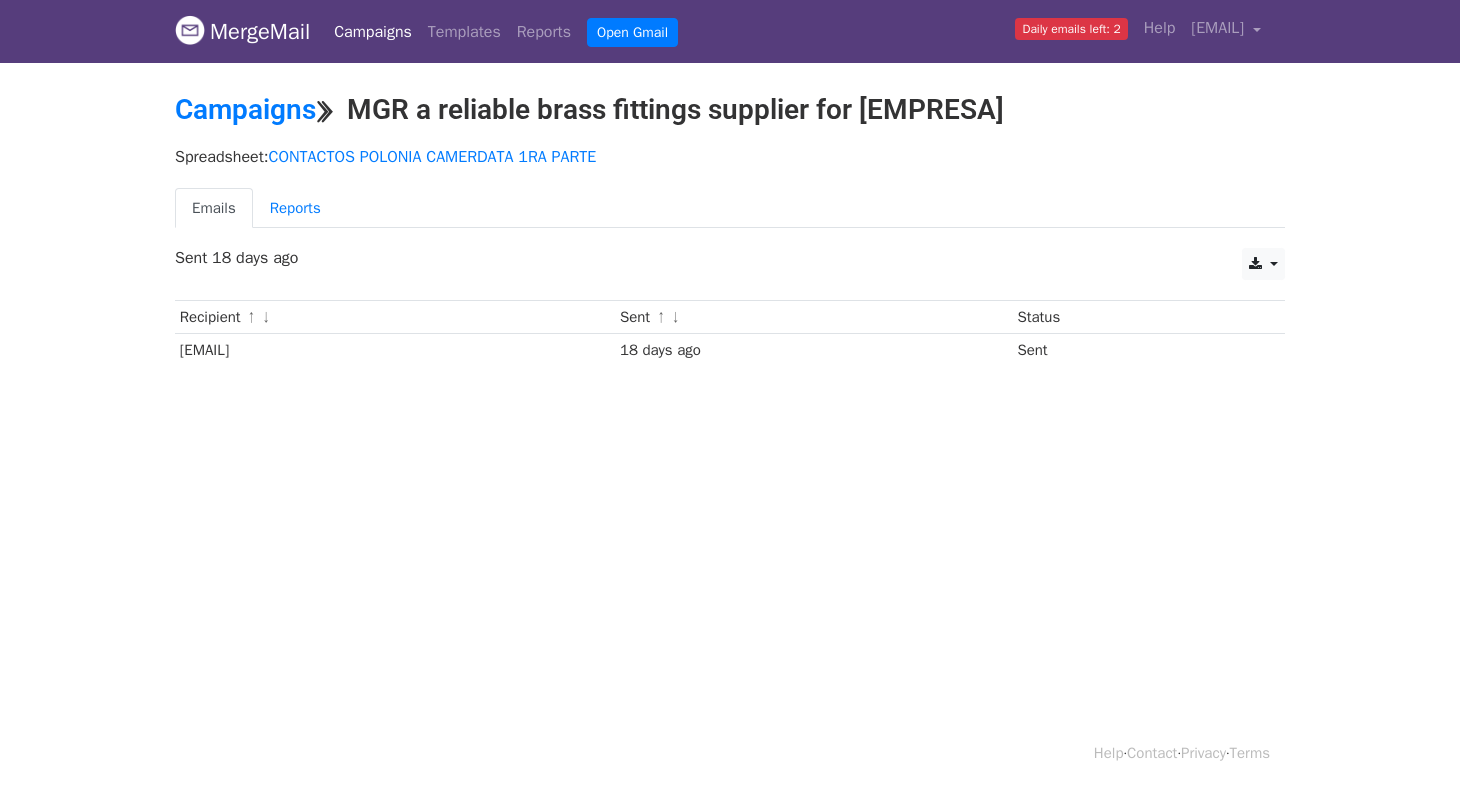 scroll, scrollTop: 0, scrollLeft: 0, axis: both 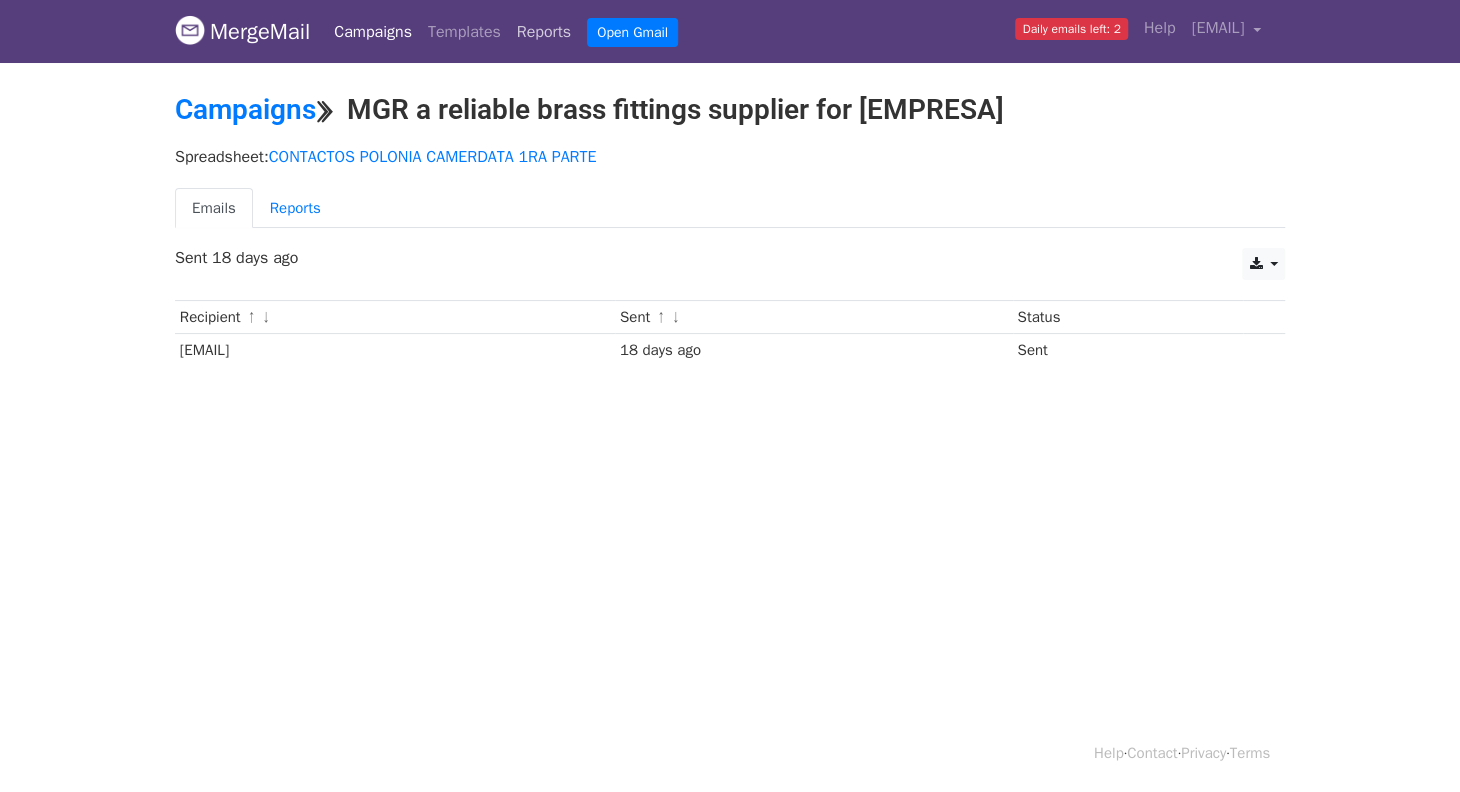 click on "Reports" at bounding box center (544, 32) 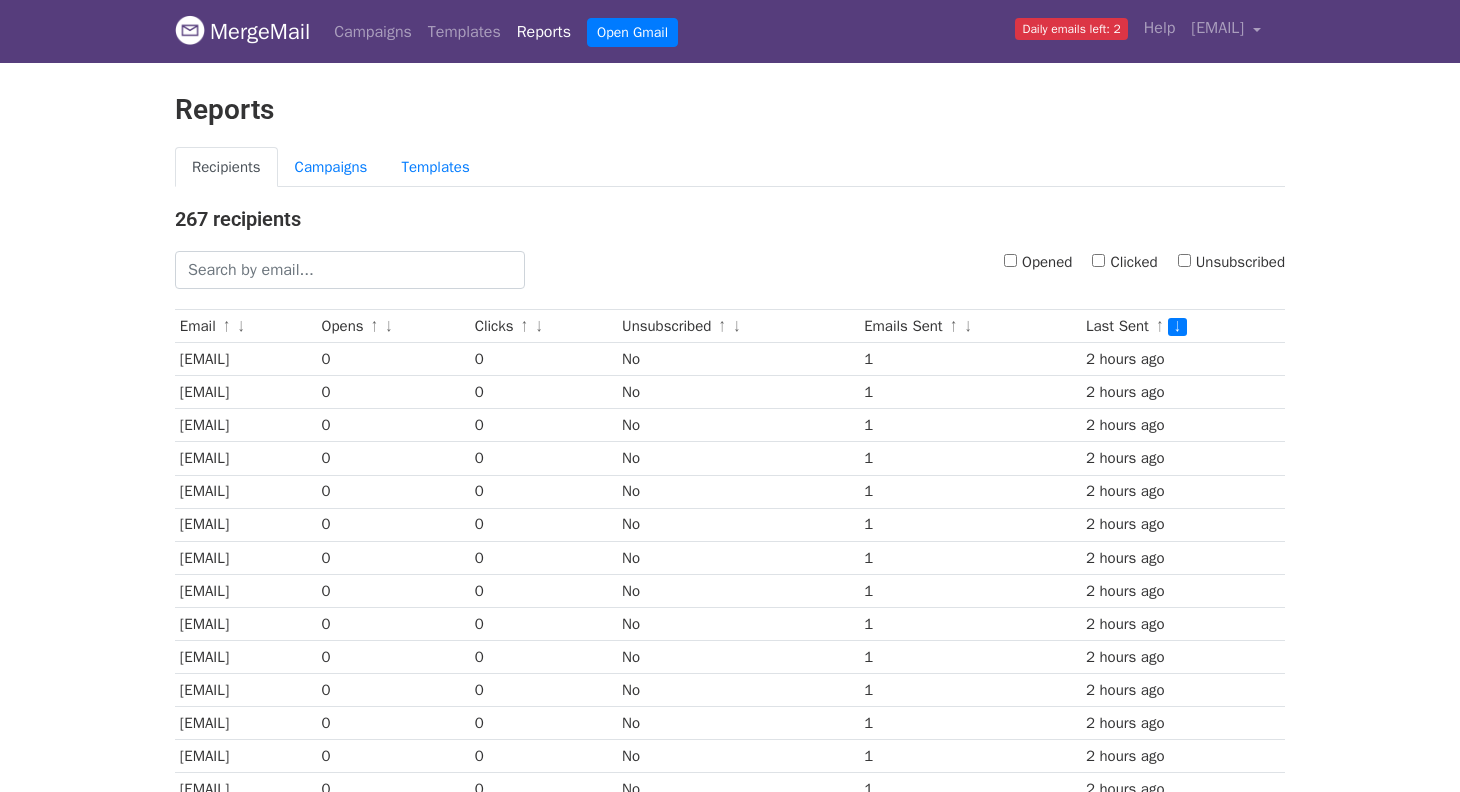 scroll, scrollTop: 0, scrollLeft: 0, axis: both 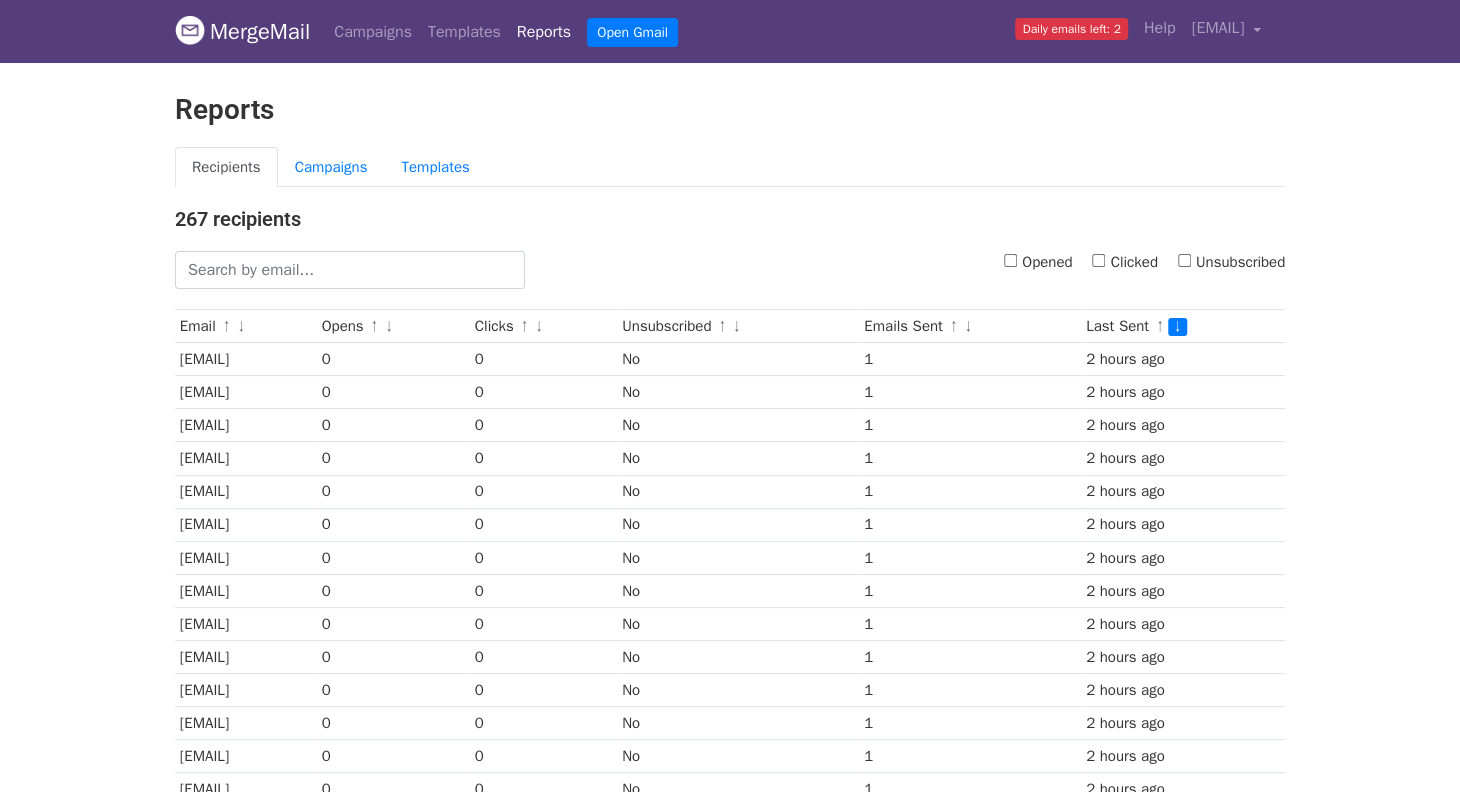 click on "Opened" at bounding box center (1038, 262) 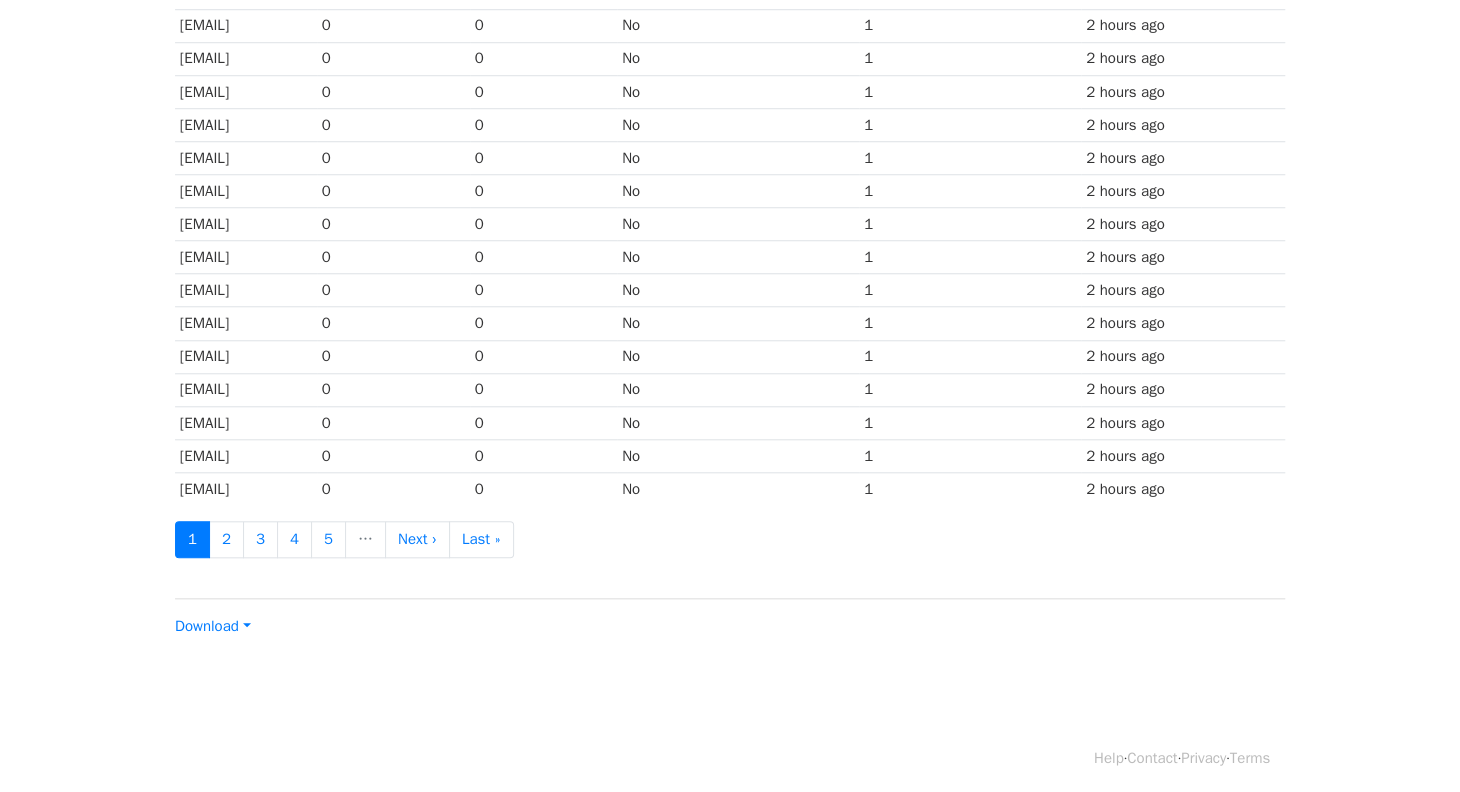 scroll, scrollTop: 630, scrollLeft: 0, axis: vertical 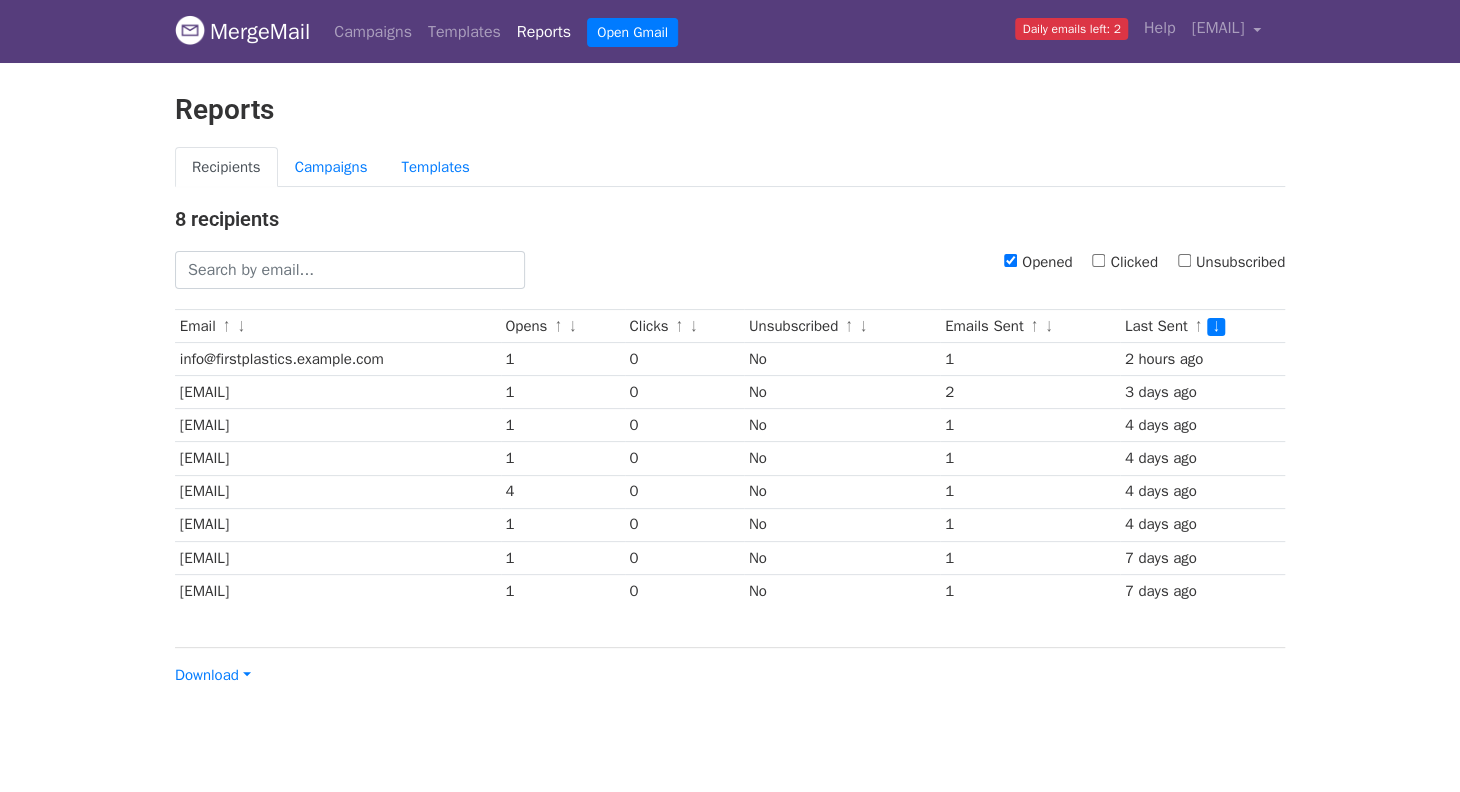 click on "Reports" at bounding box center [544, 32] 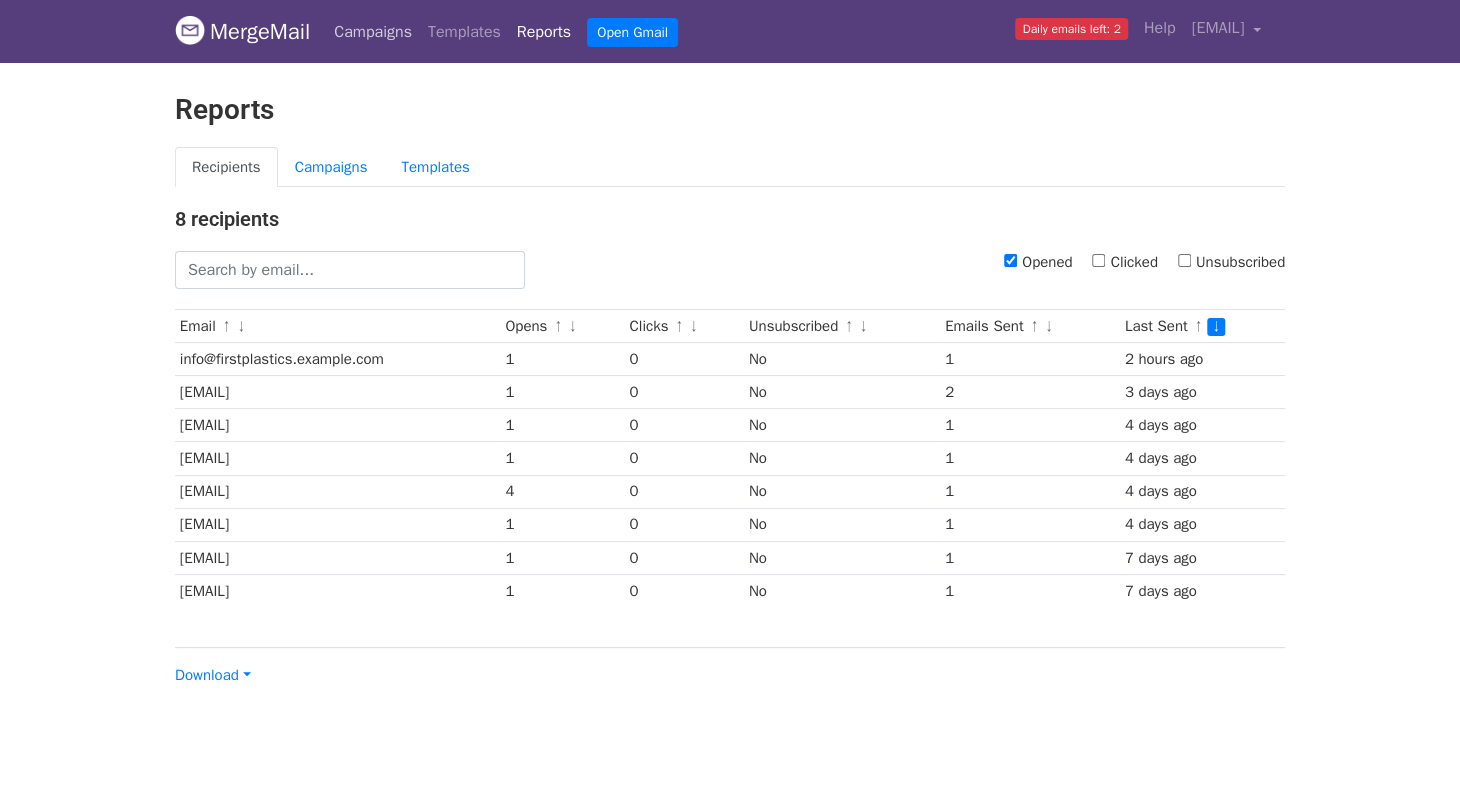 click on "Campaigns" at bounding box center (373, 32) 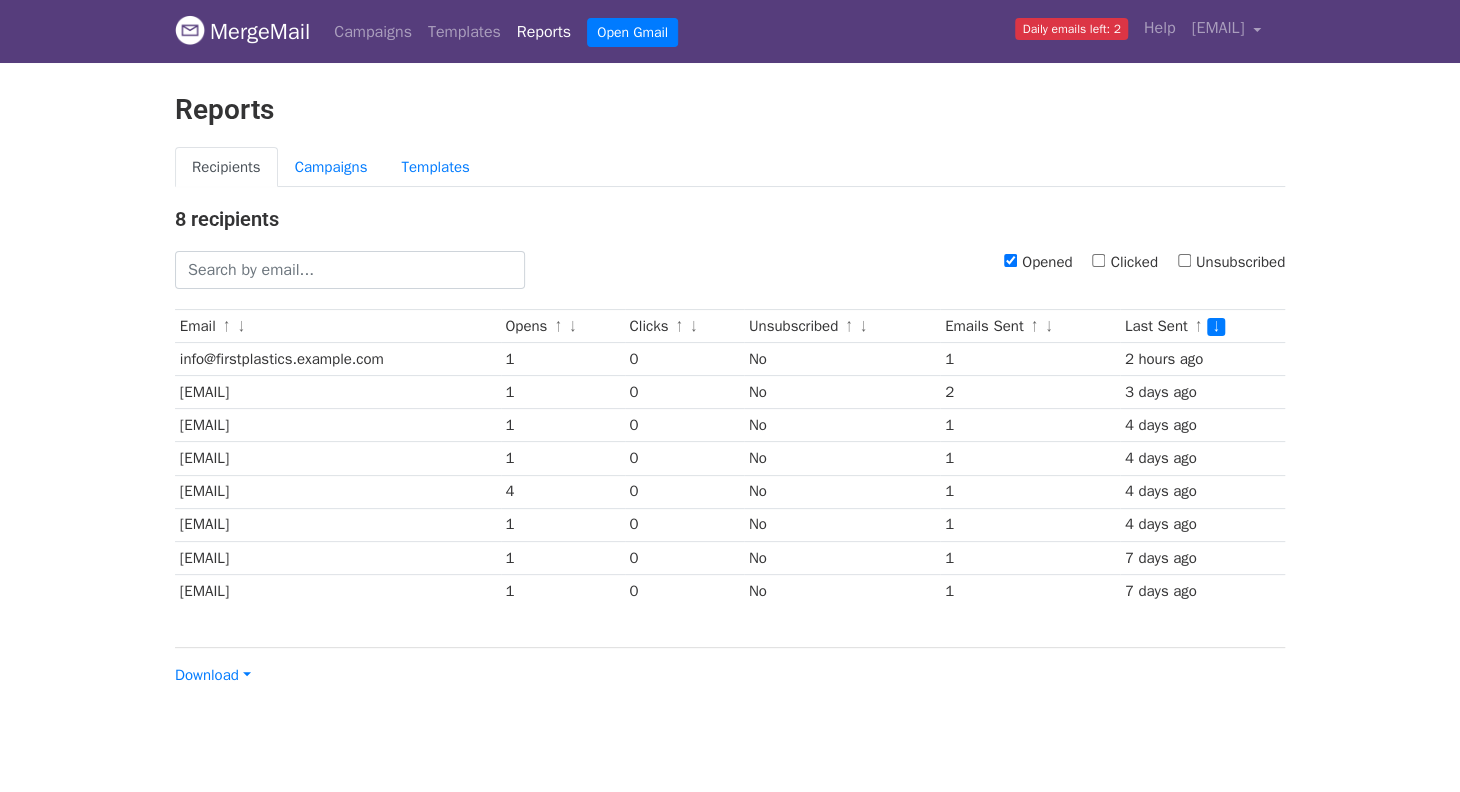click on "MergeMail" at bounding box center [242, 32] 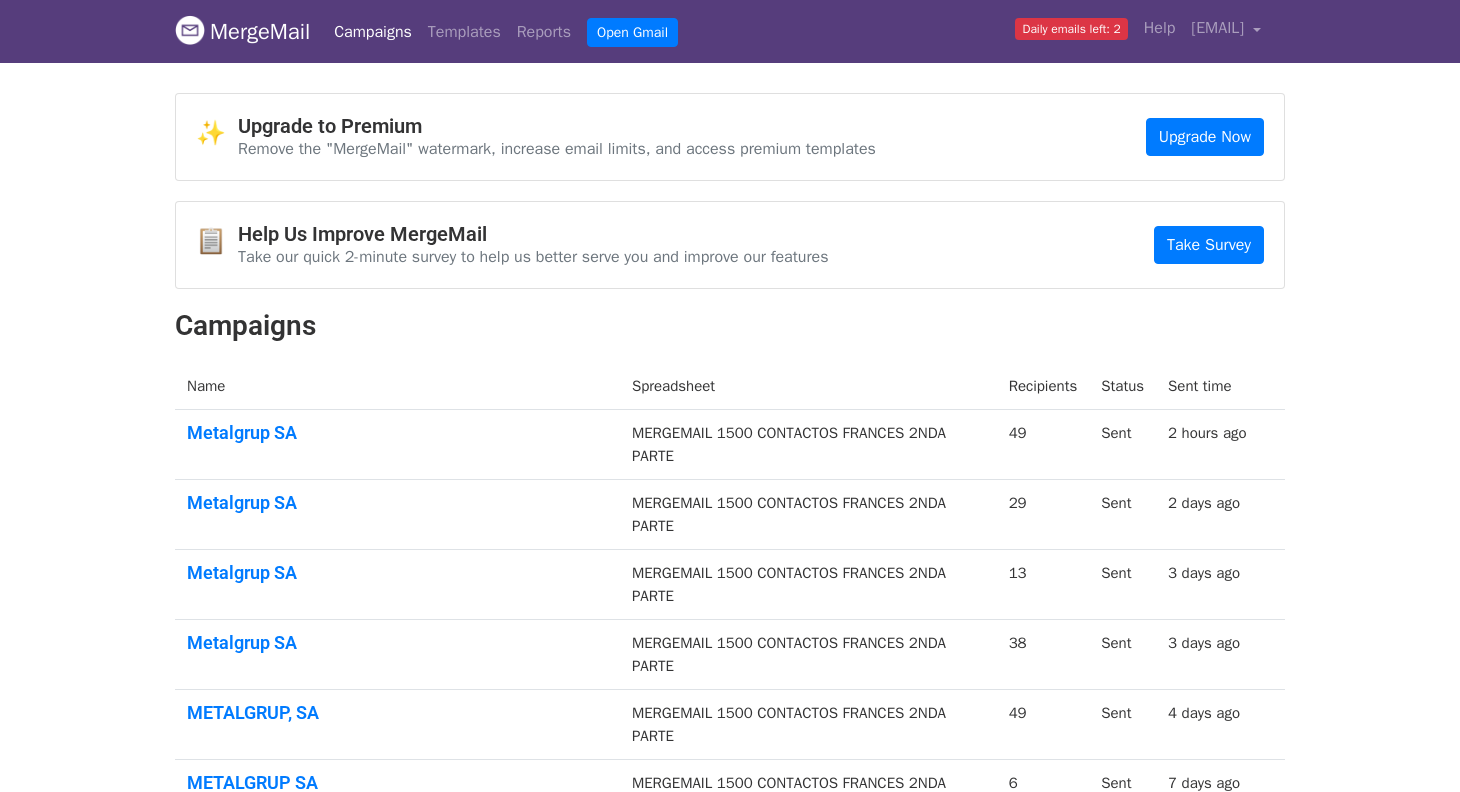 scroll, scrollTop: 0, scrollLeft: 0, axis: both 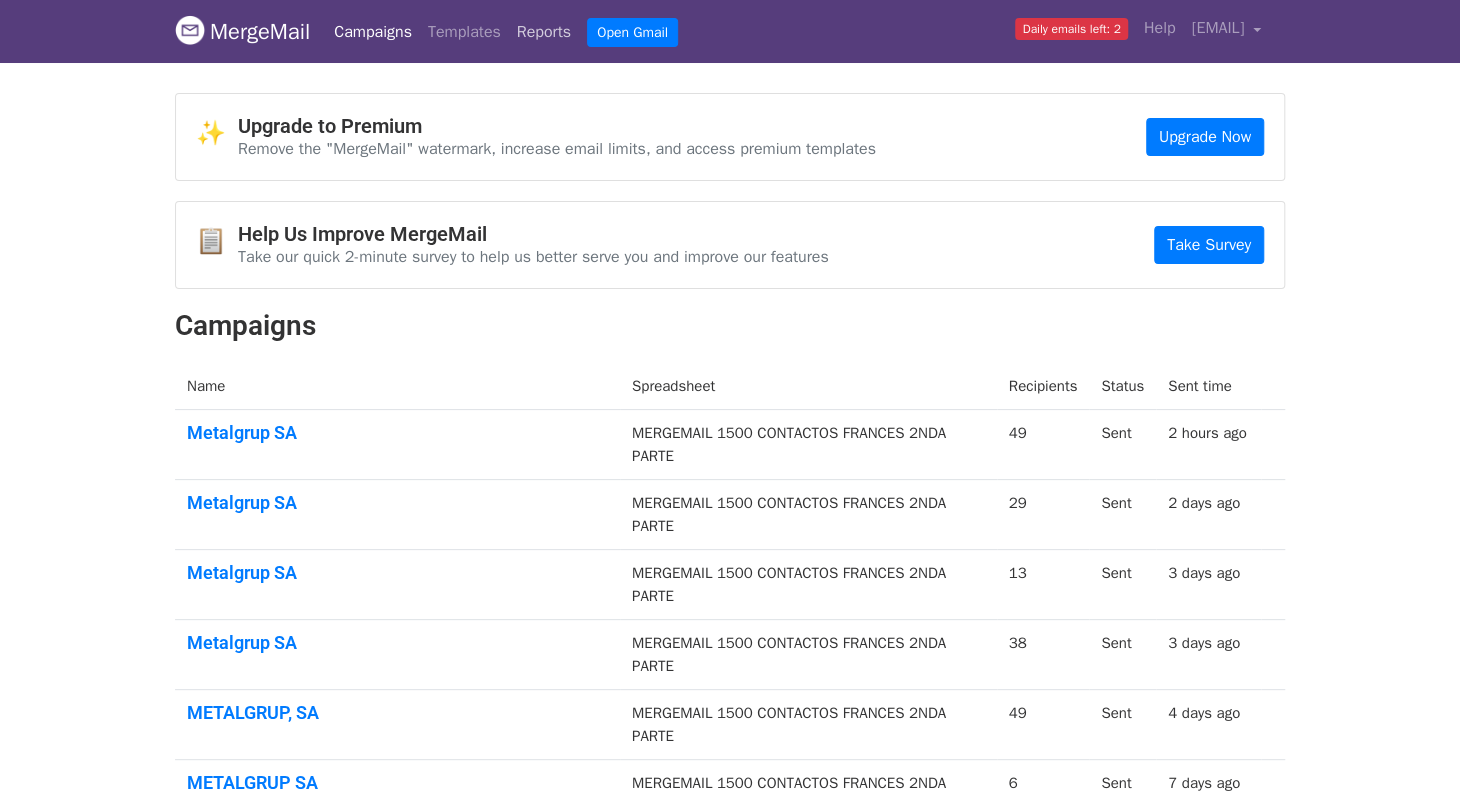 click on "Reports" at bounding box center (544, 32) 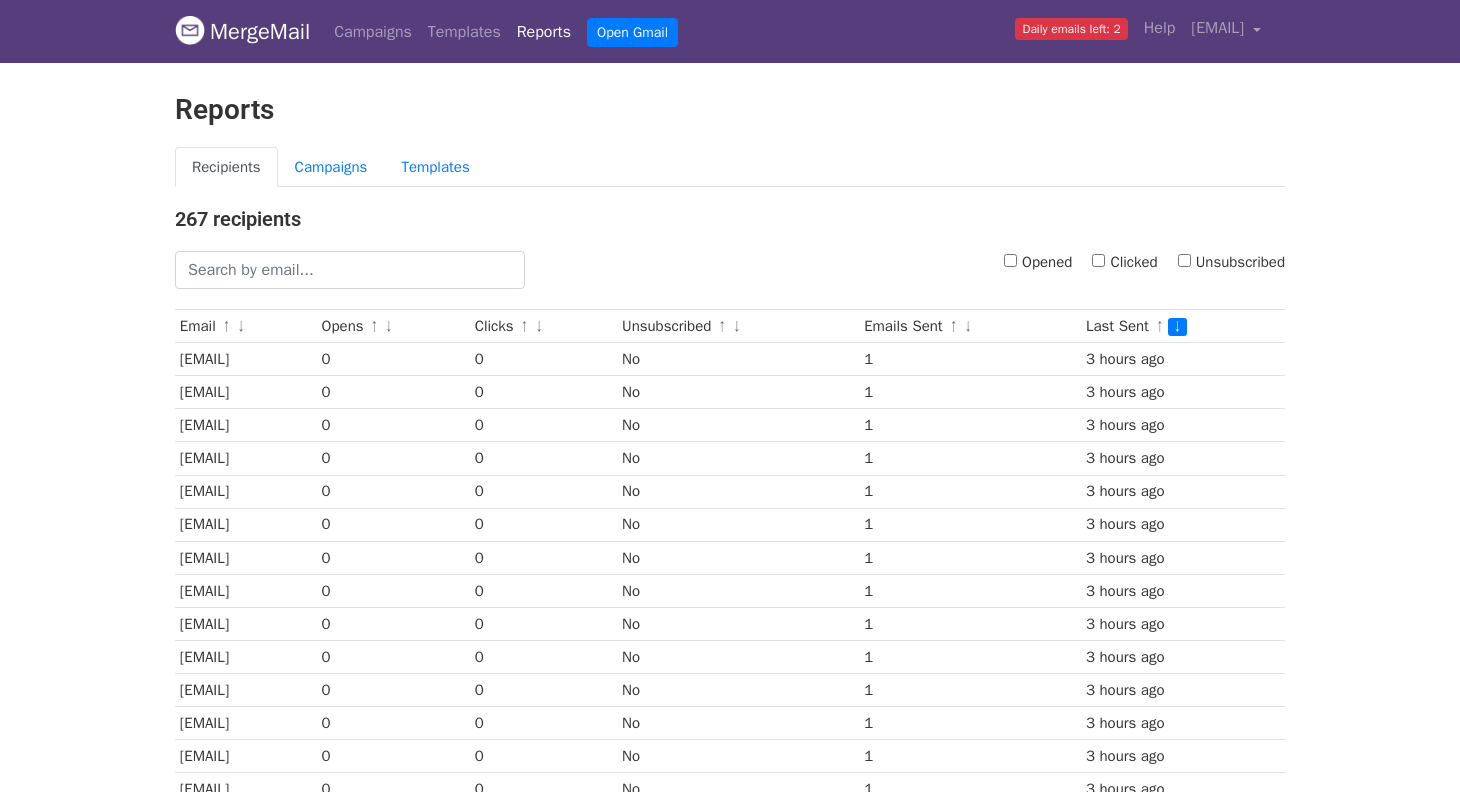 scroll, scrollTop: 0, scrollLeft: 0, axis: both 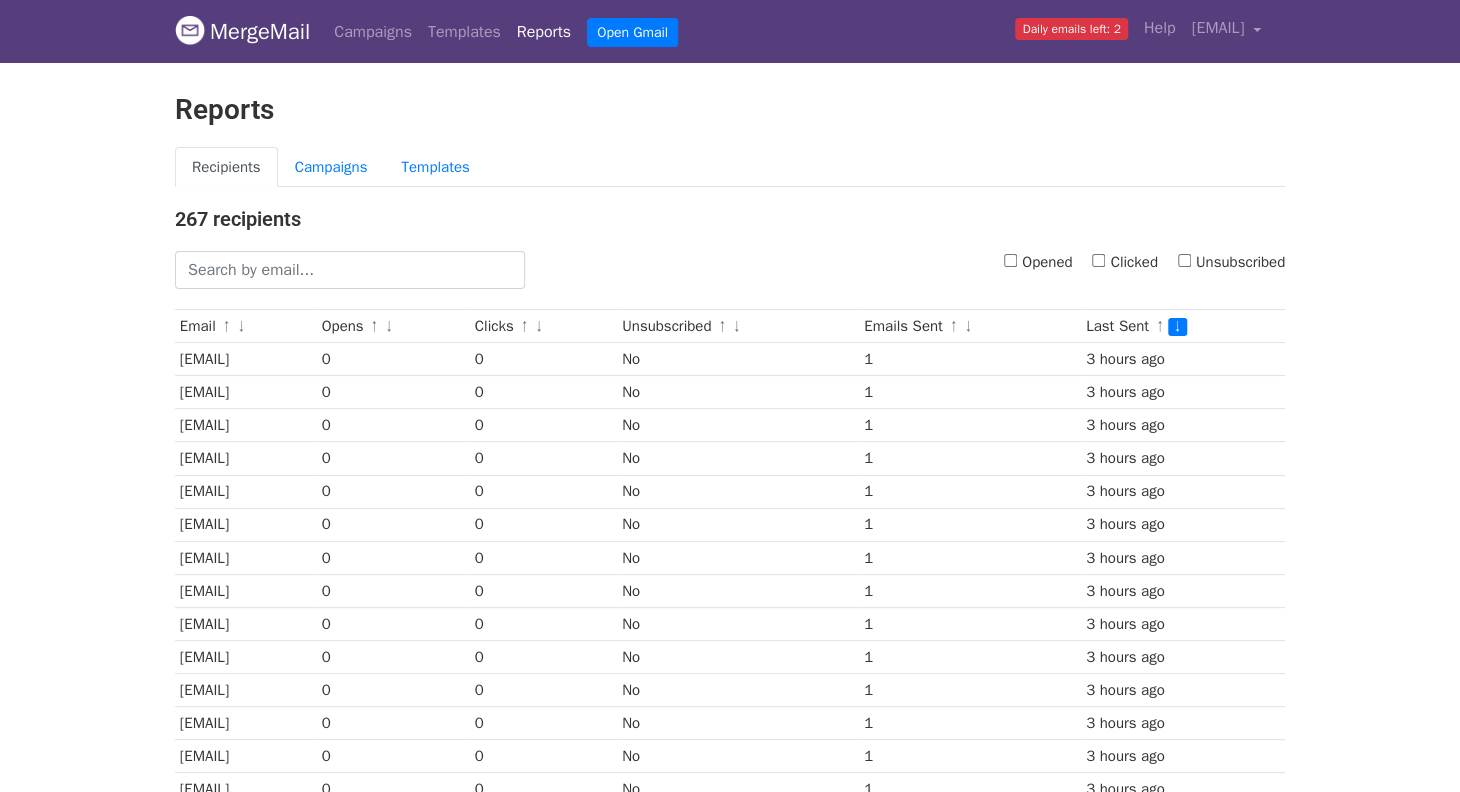 click on "Opened" at bounding box center (1038, 262) 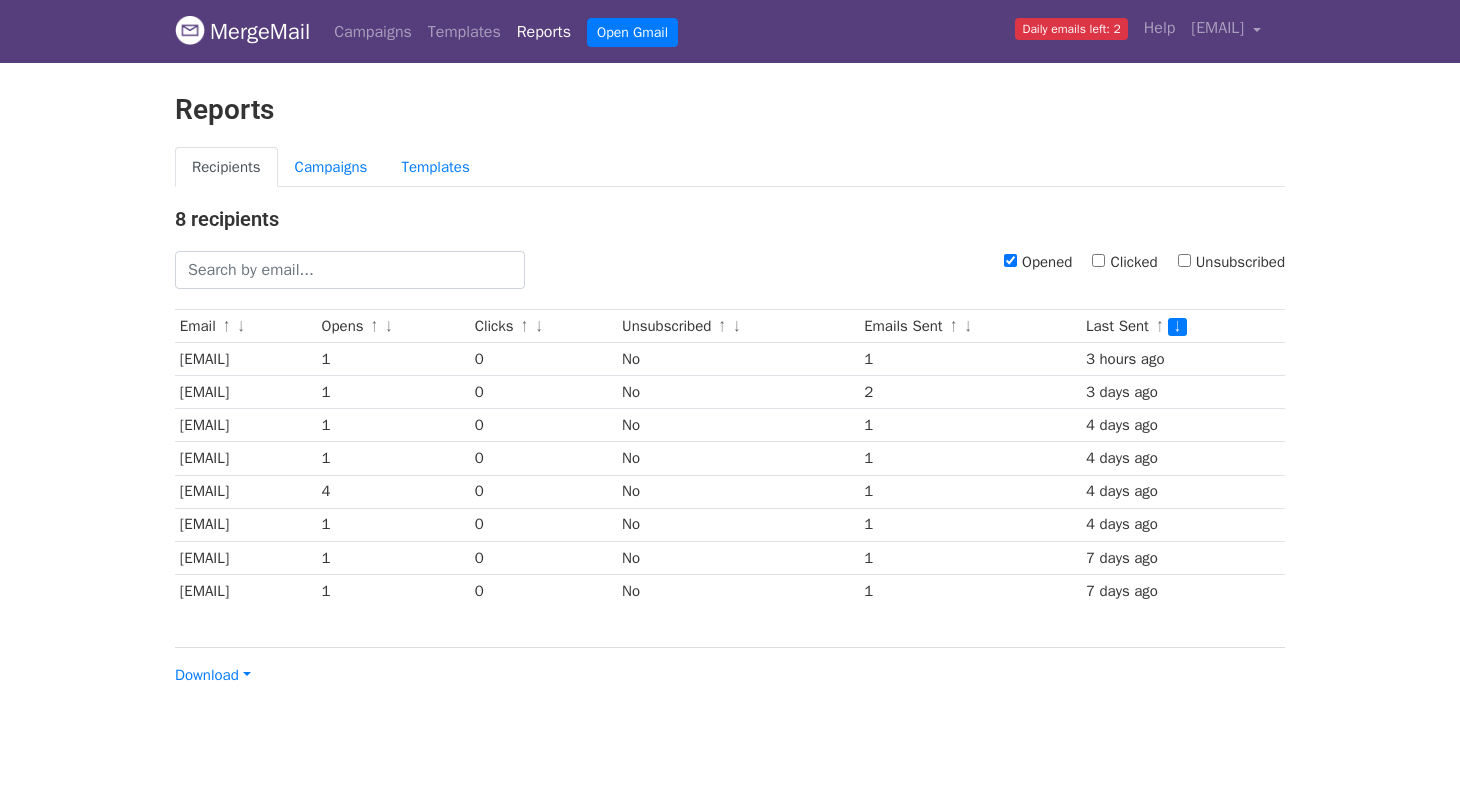 scroll, scrollTop: 0, scrollLeft: 0, axis: both 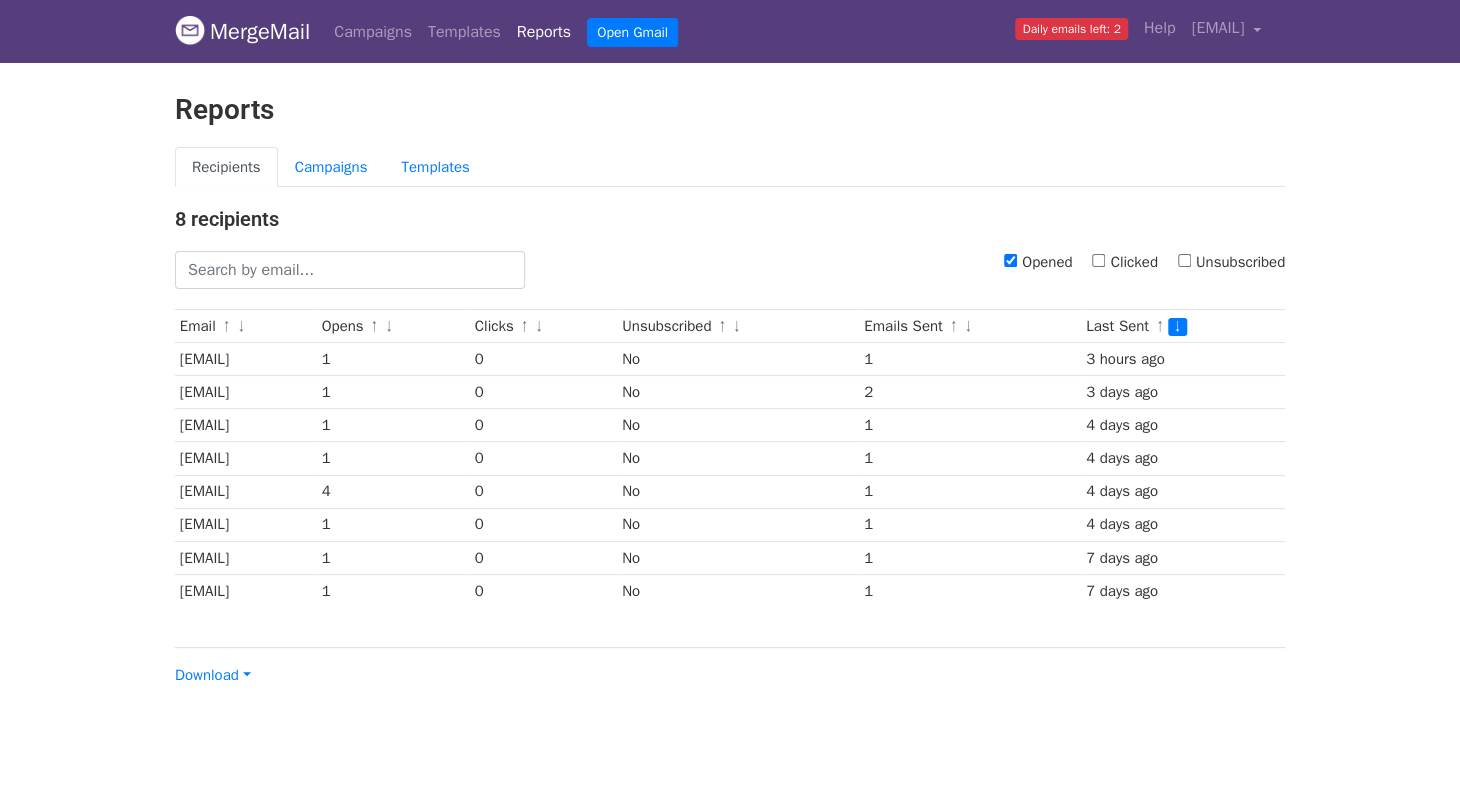click on "MergeMail
Campaigns
Templates
Reports
Open Gmail
Daily emails left: 2
Help
[EMAIL]
Account
Unsubscribes
Integrations
Notification Settings
Sign out
New Features
You're all caught up!
Scheduled Campaigns
Schedule your emails to be sent later.
Read more
Account Reports
View reports across all of your campaigns to find highly-engaged recipients and to see which templates and campaigns have the most clicks and opens.
Read more
View my reports
Template Editor
Create beautiful emails using our powerful template editor.
Read more
View my templates" at bounding box center (730, 31) 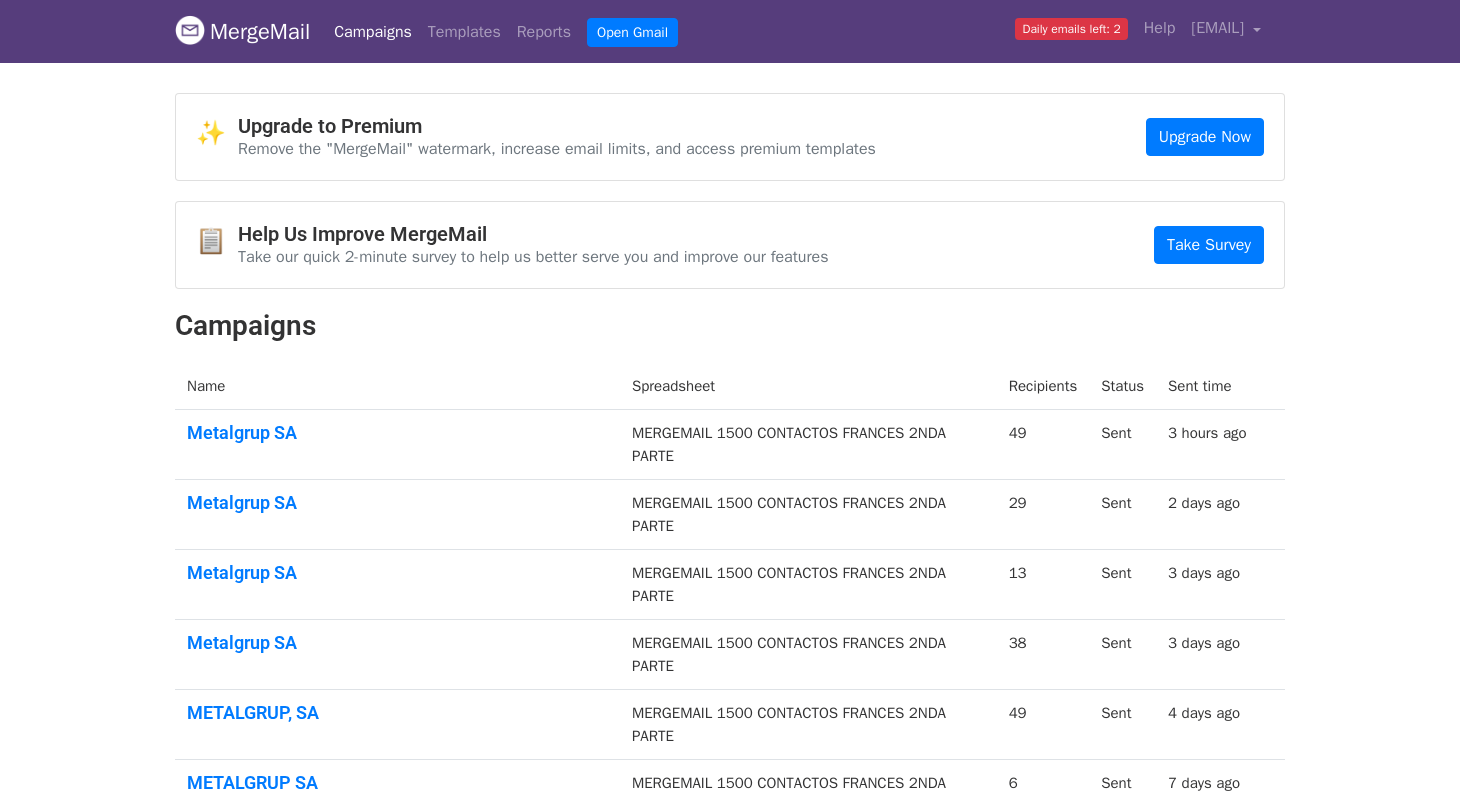 scroll, scrollTop: 0, scrollLeft: 0, axis: both 